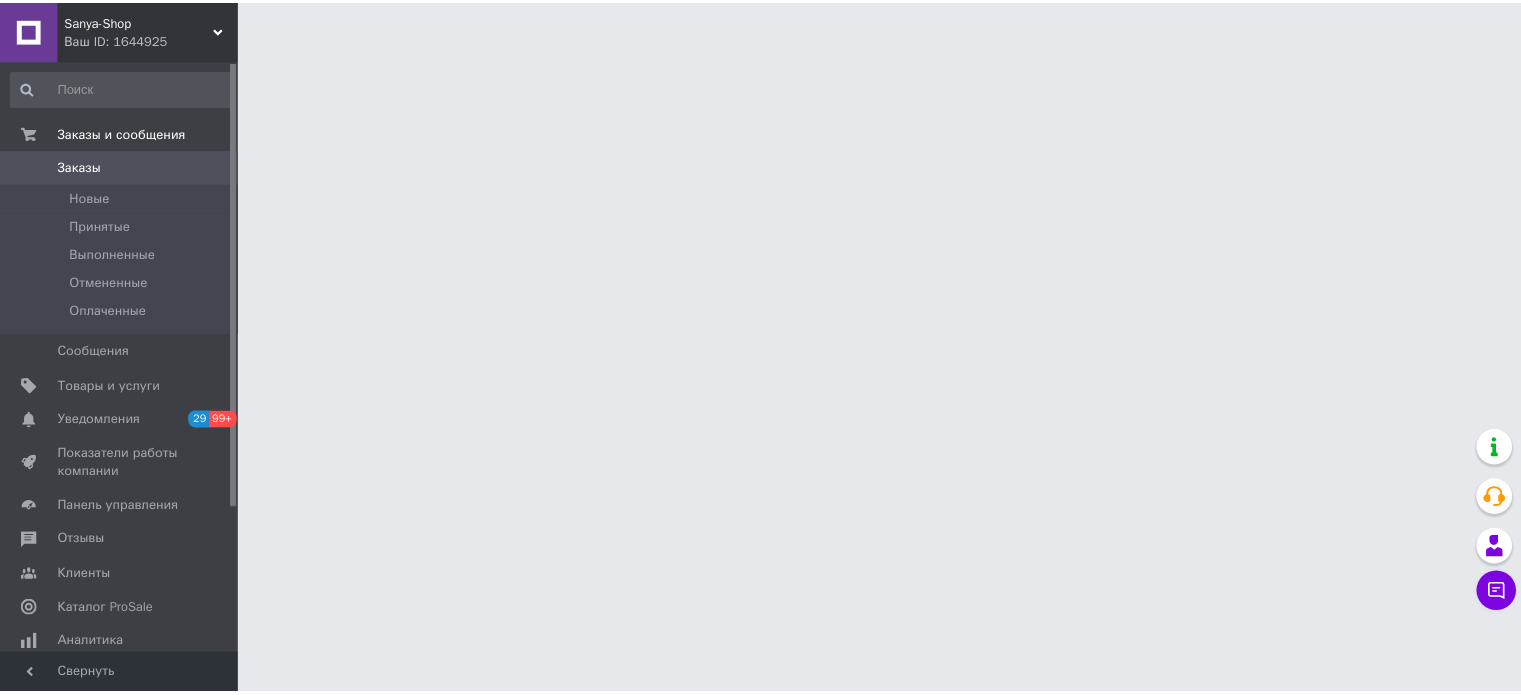 scroll, scrollTop: 0, scrollLeft: 0, axis: both 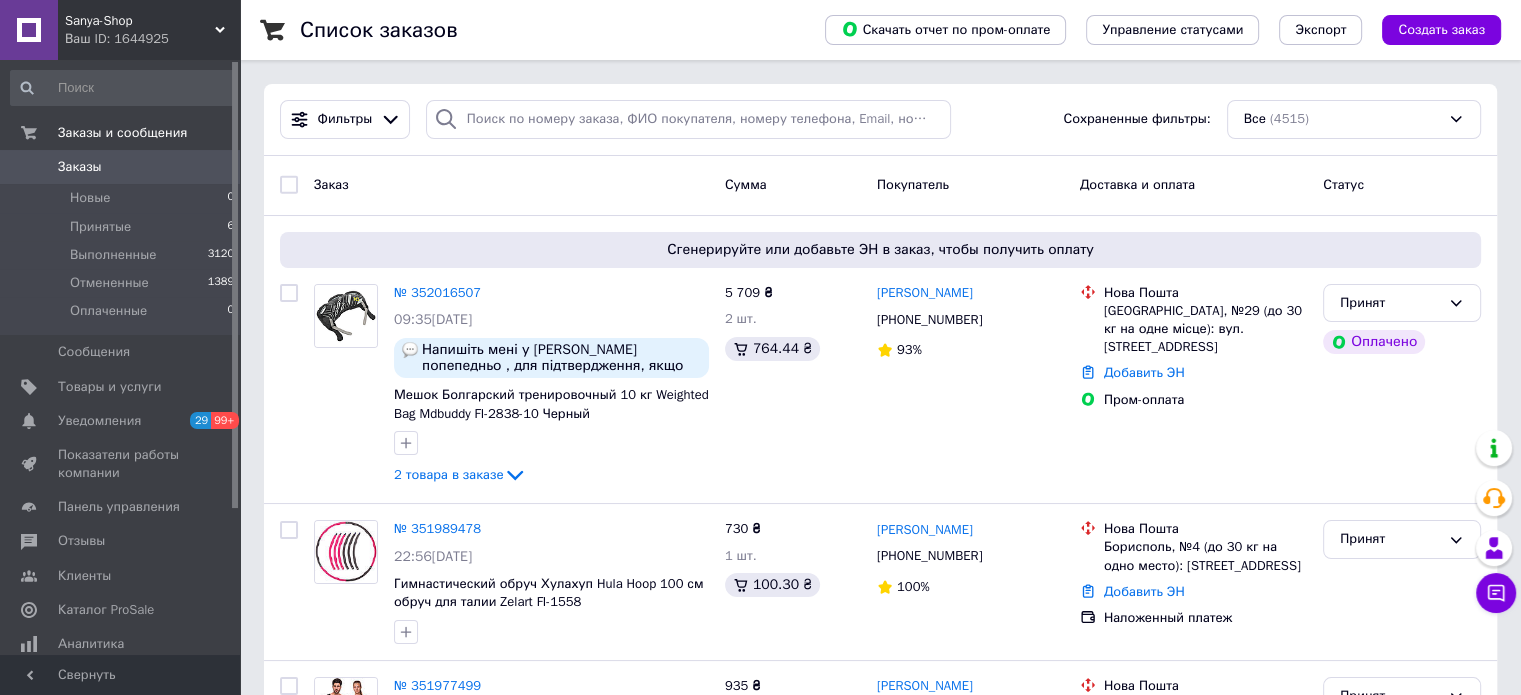 click 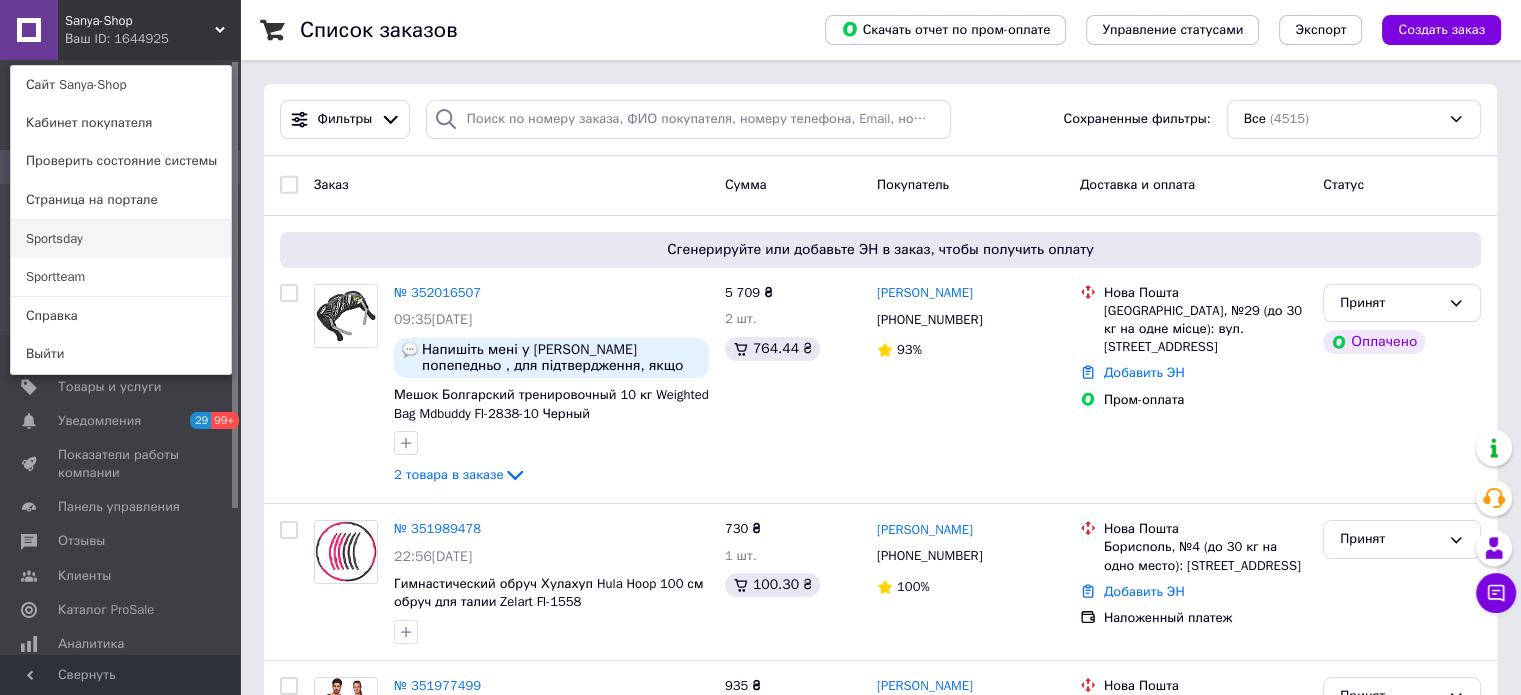 click on "Sportsday" at bounding box center [121, 239] 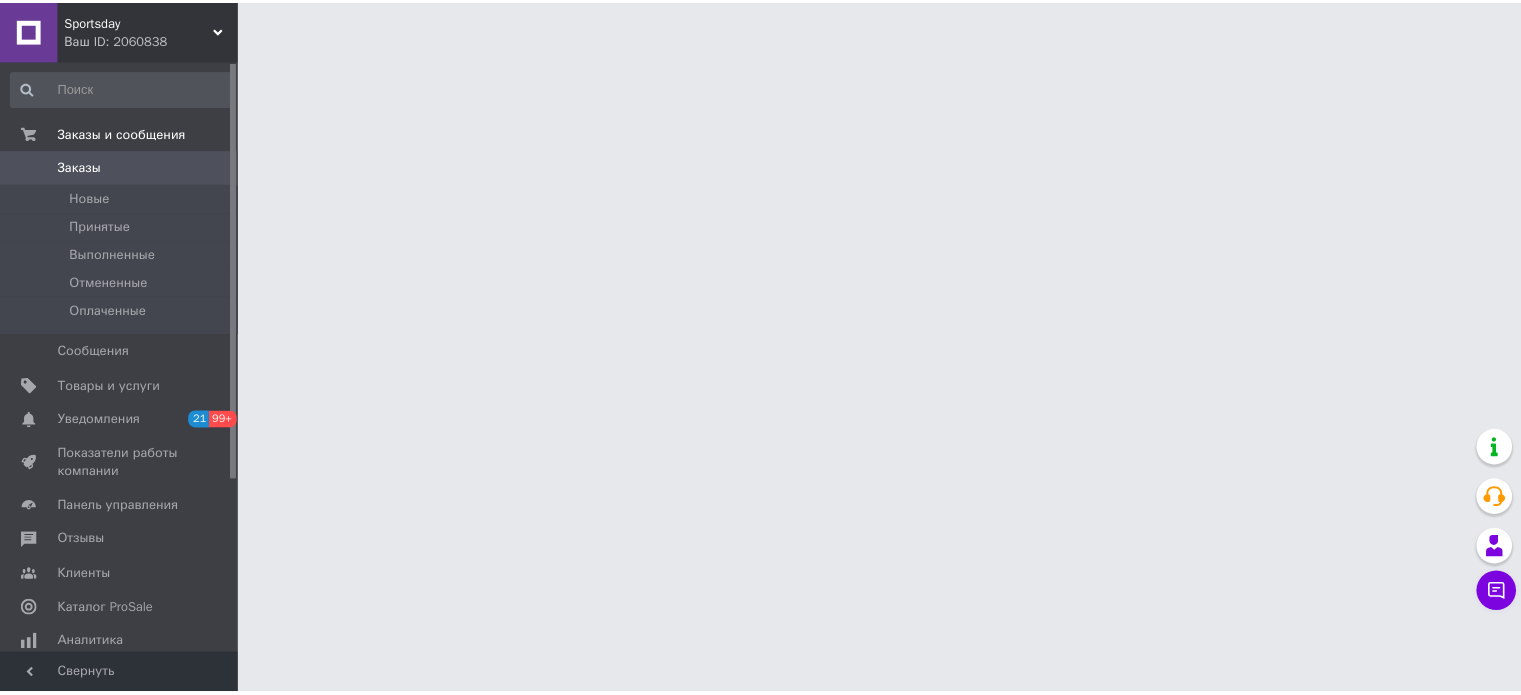 scroll, scrollTop: 0, scrollLeft: 0, axis: both 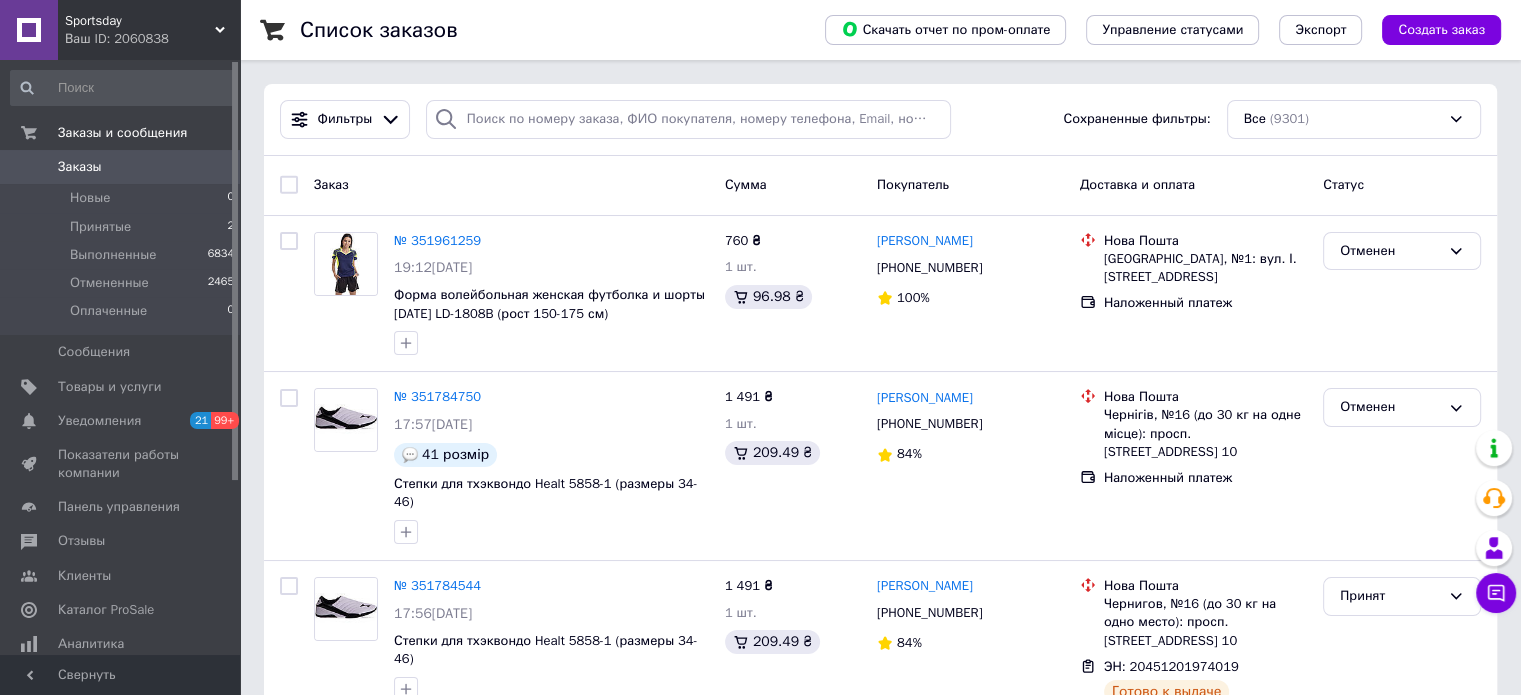 click 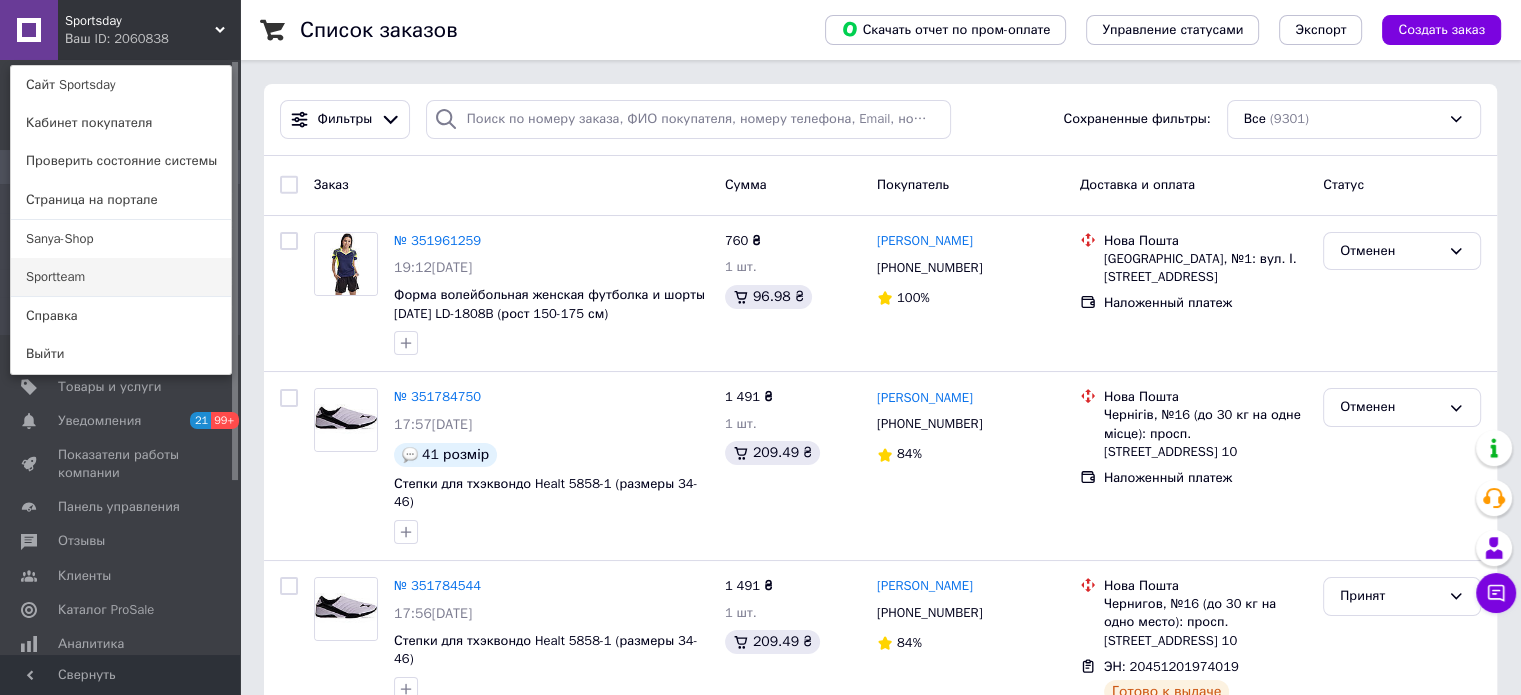 click on "Sportteam" at bounding box center (121, 277) 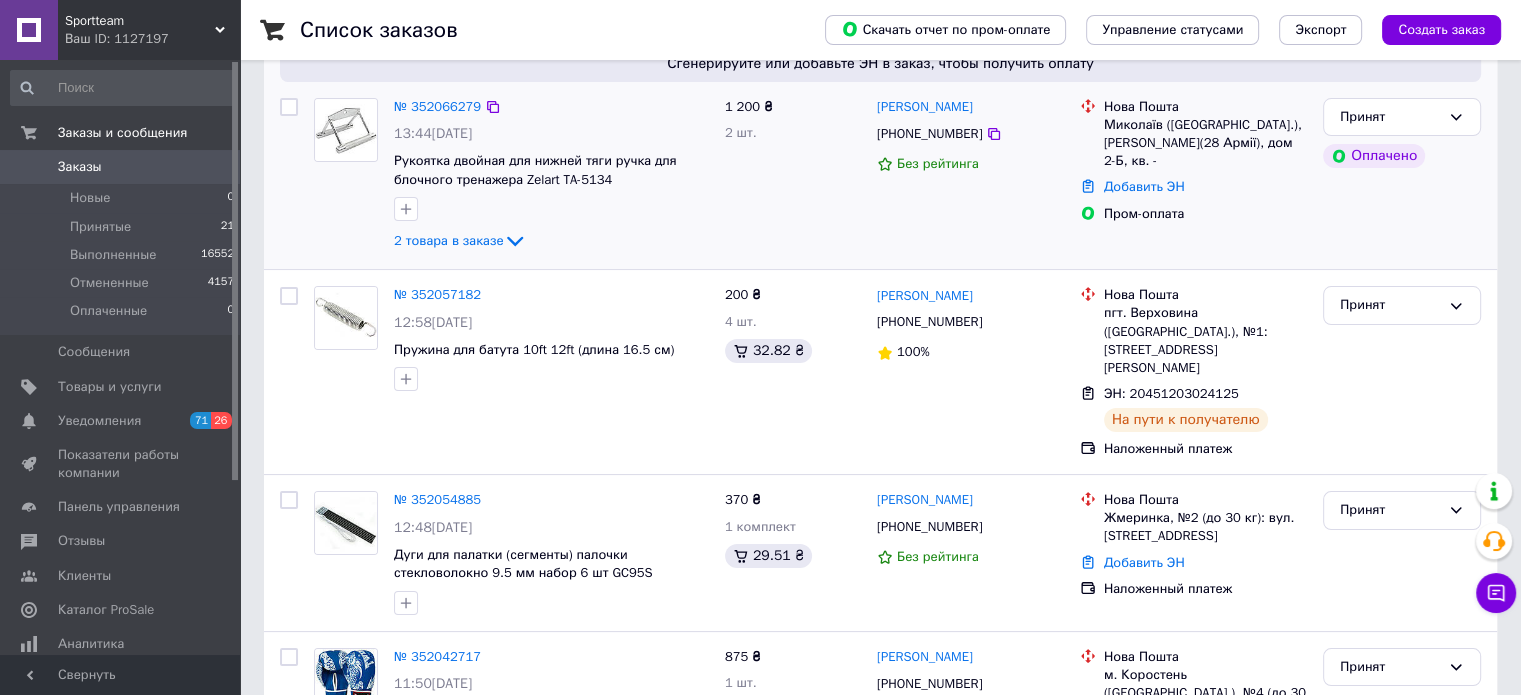 scroll, scrollTop: 0, scrollLeft: 0, axis: both 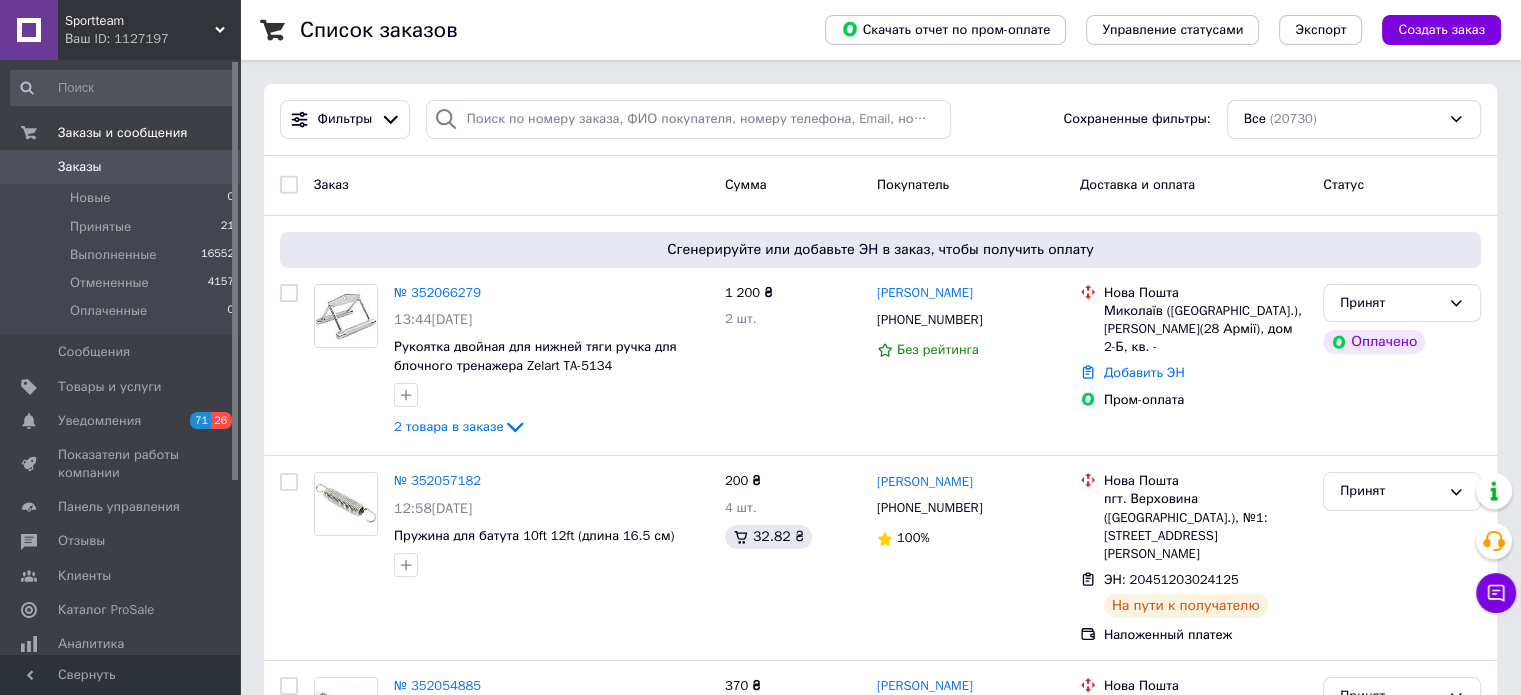 click on "Ваш ID: 1127197" at bounding box center [152, 39] 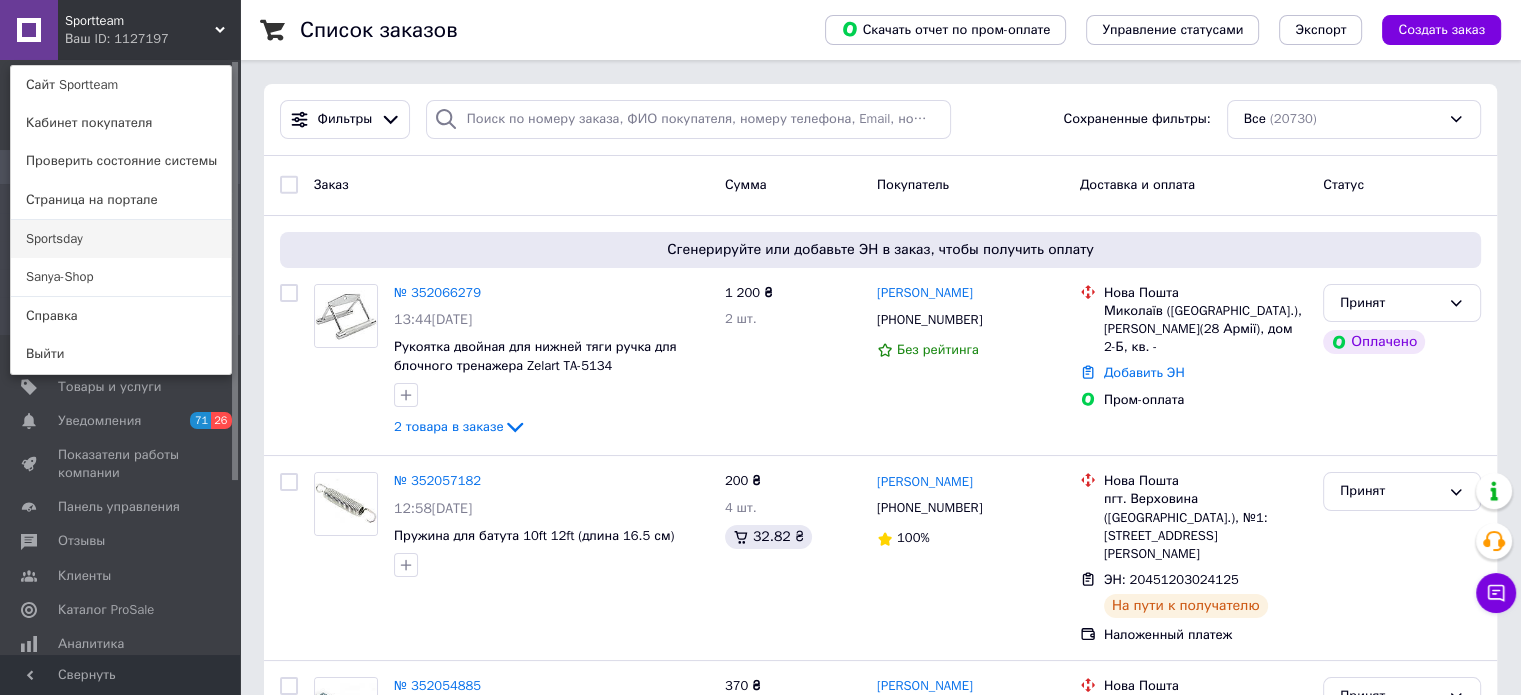 click on "Sportsday" at bounding box center (121, 239) 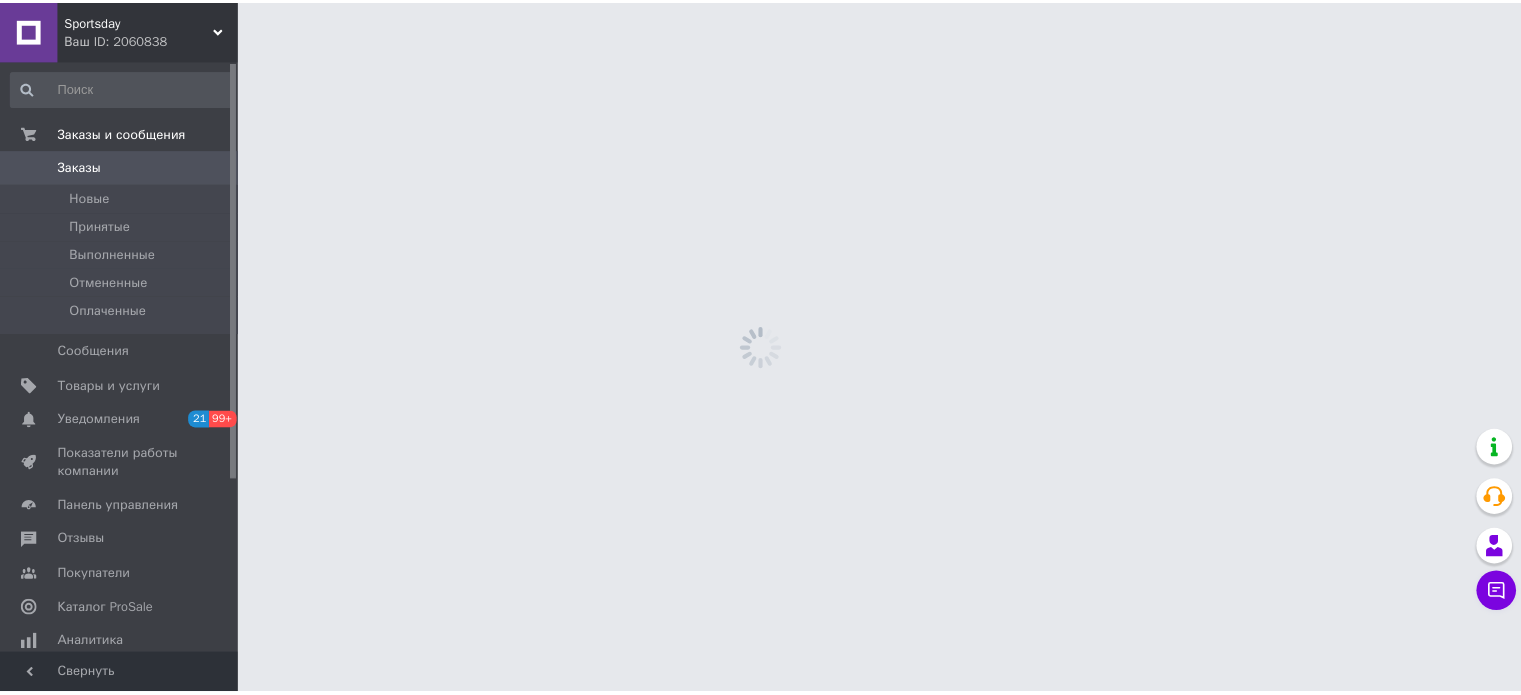scroll, scrollTop: 0, scrollLeft: 0, axis: both 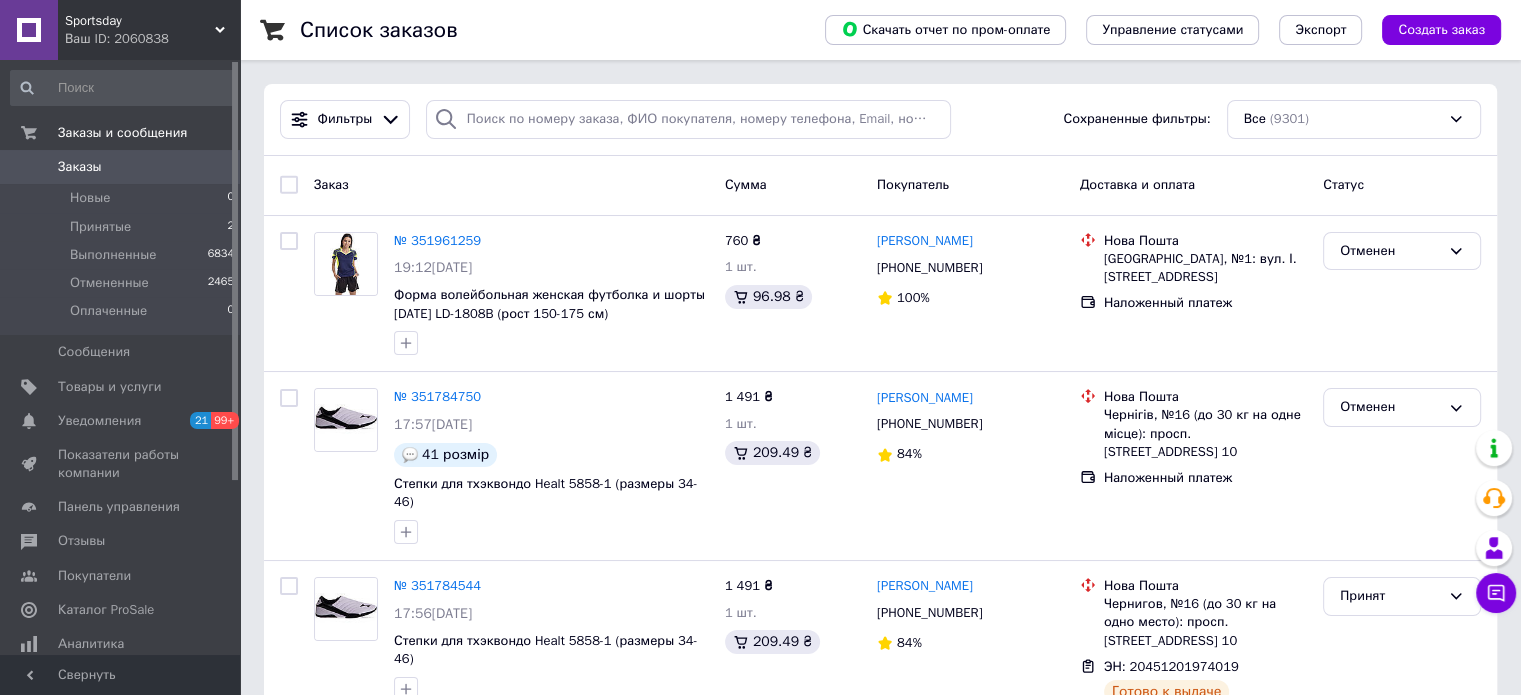 click on "Sportsday Ваш ID: 2060838" at bounding box center (149, 30) 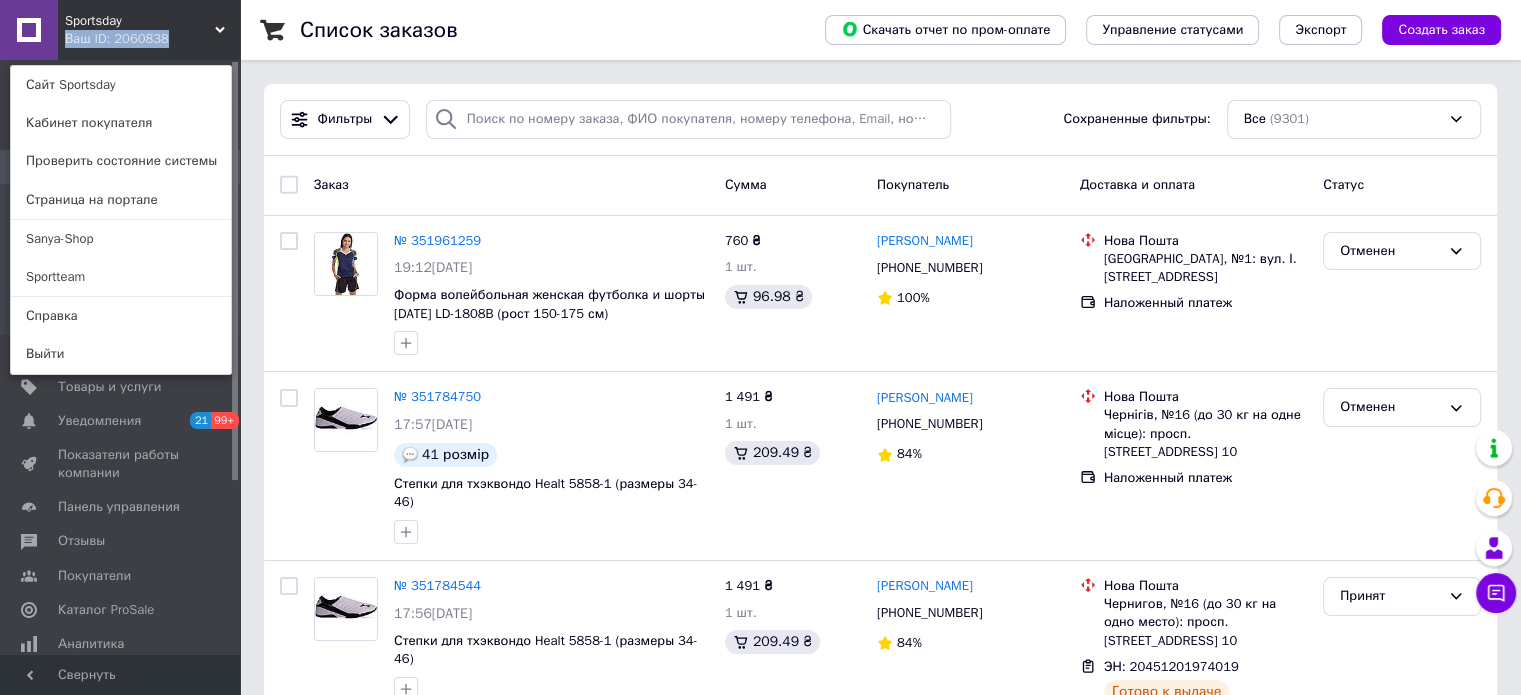 click on "Sanya-Shop" at bounding box center [121, 239] 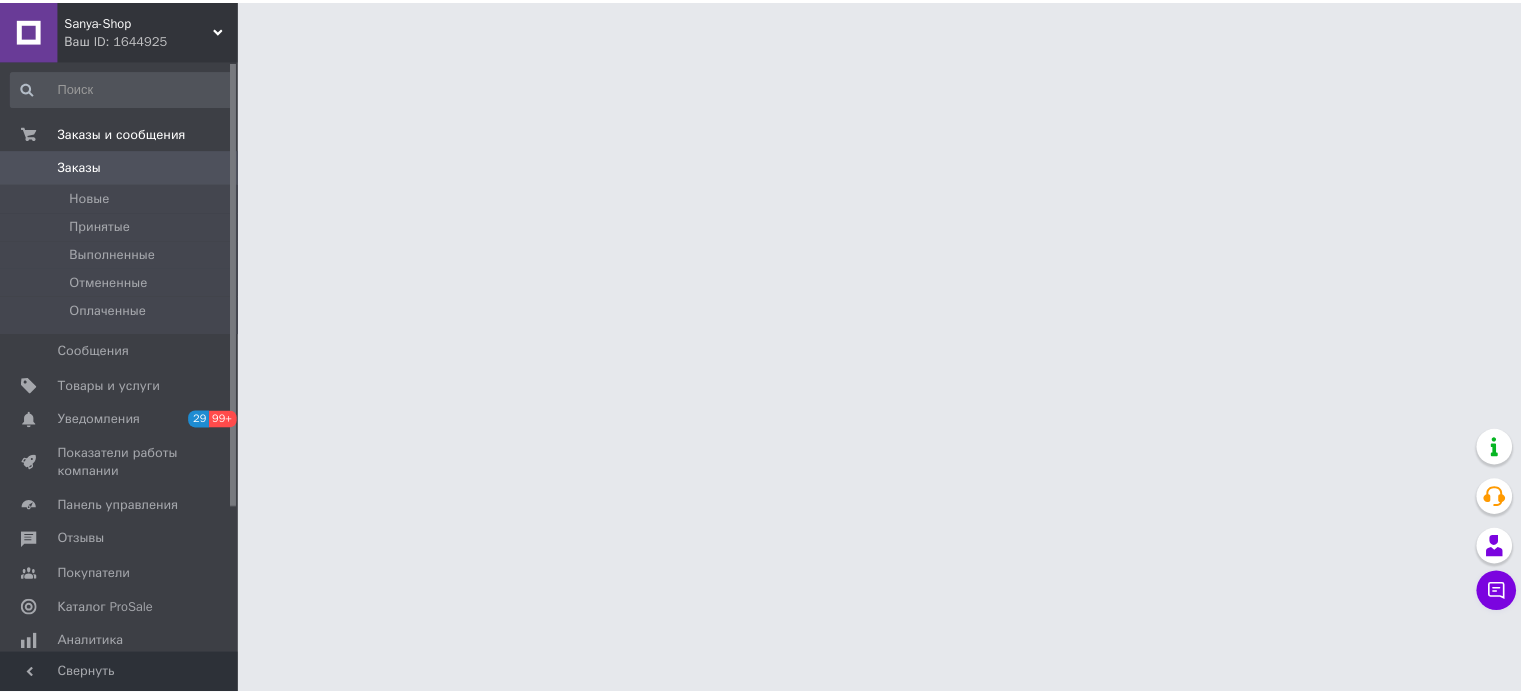 scroll, scrollTop: 0, scrollLeft: 0, axis: both 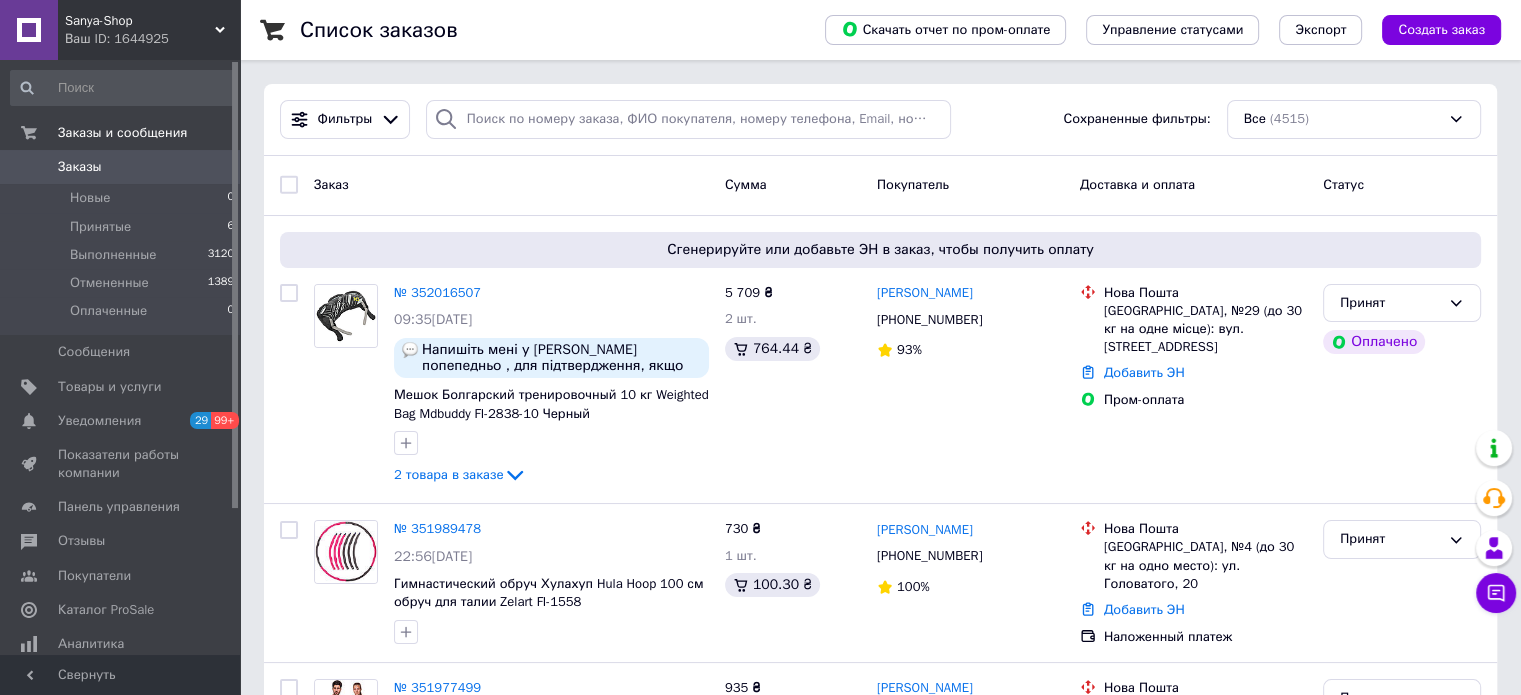 click on "Ваш ID: 1644925" at bounding box center (152, 39) 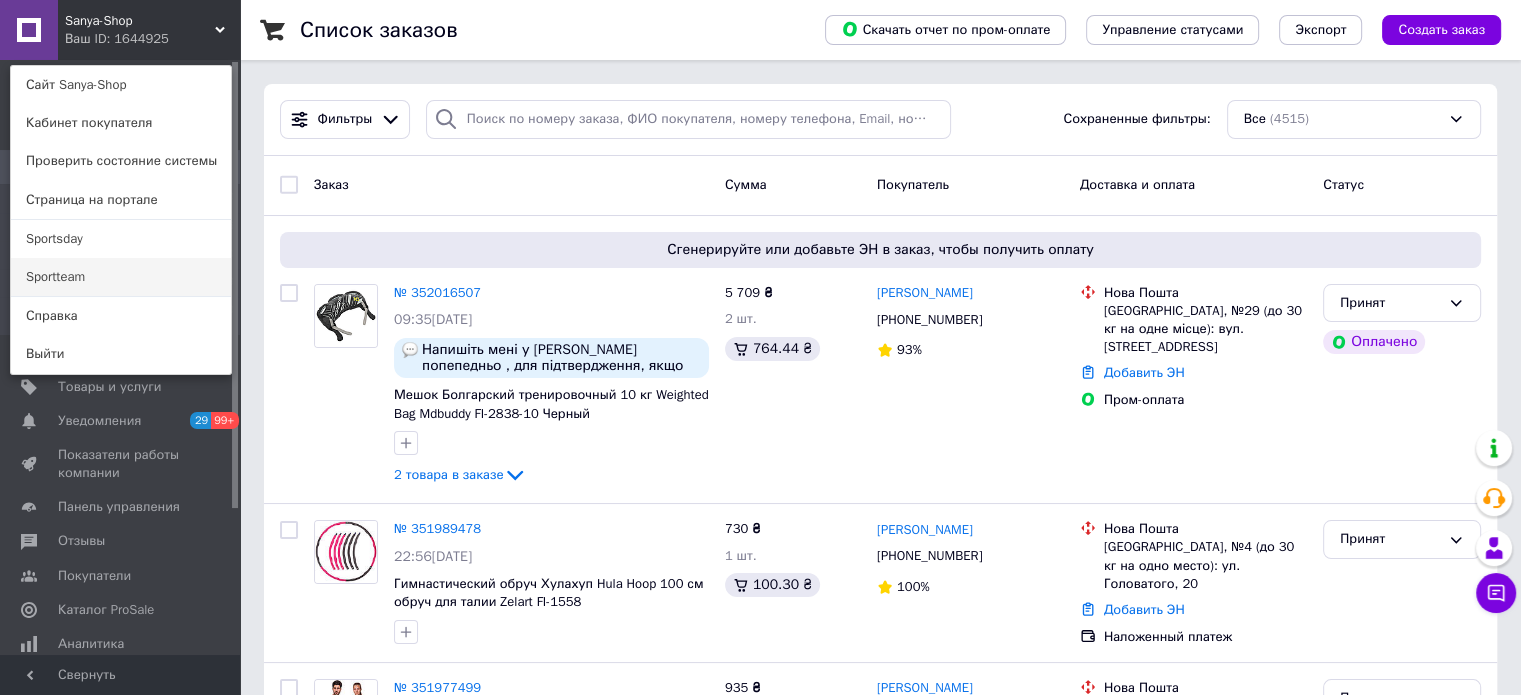 click on "Sportteam" at bounding box center (121, 277) 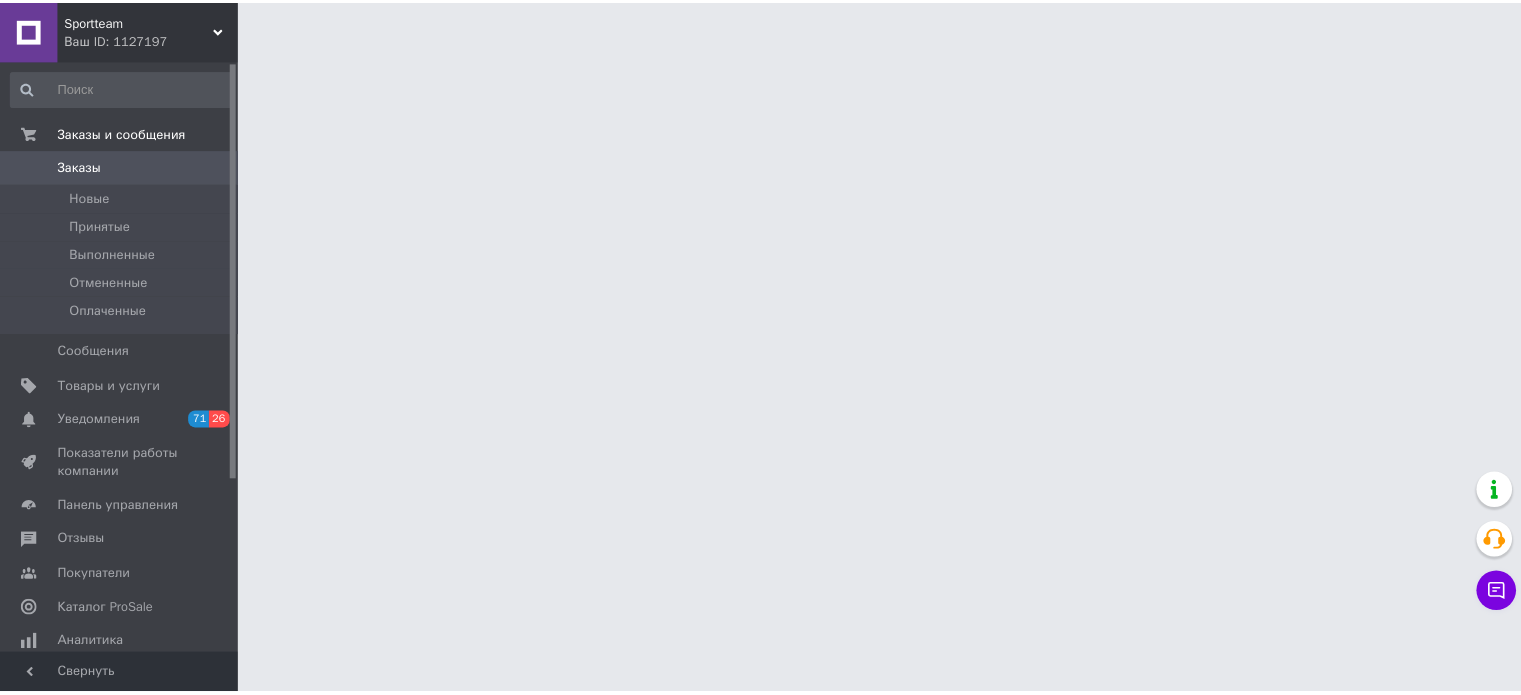 scroll, scrollTop: 0, scrollLeft: 0, axis: both 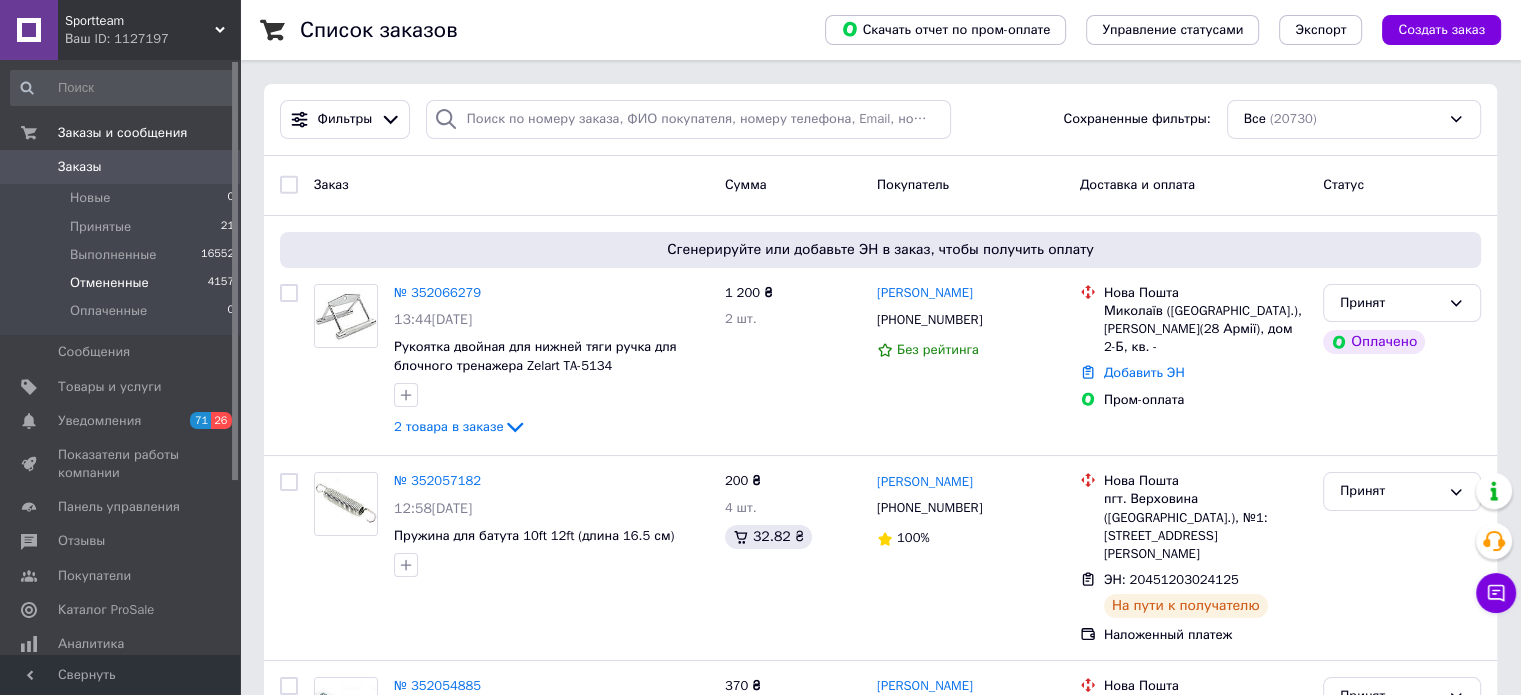 drag, startPoint x: 0, startPoint y: 0, endPoint x: 126, endPoint y: 277, distance: 304.3107 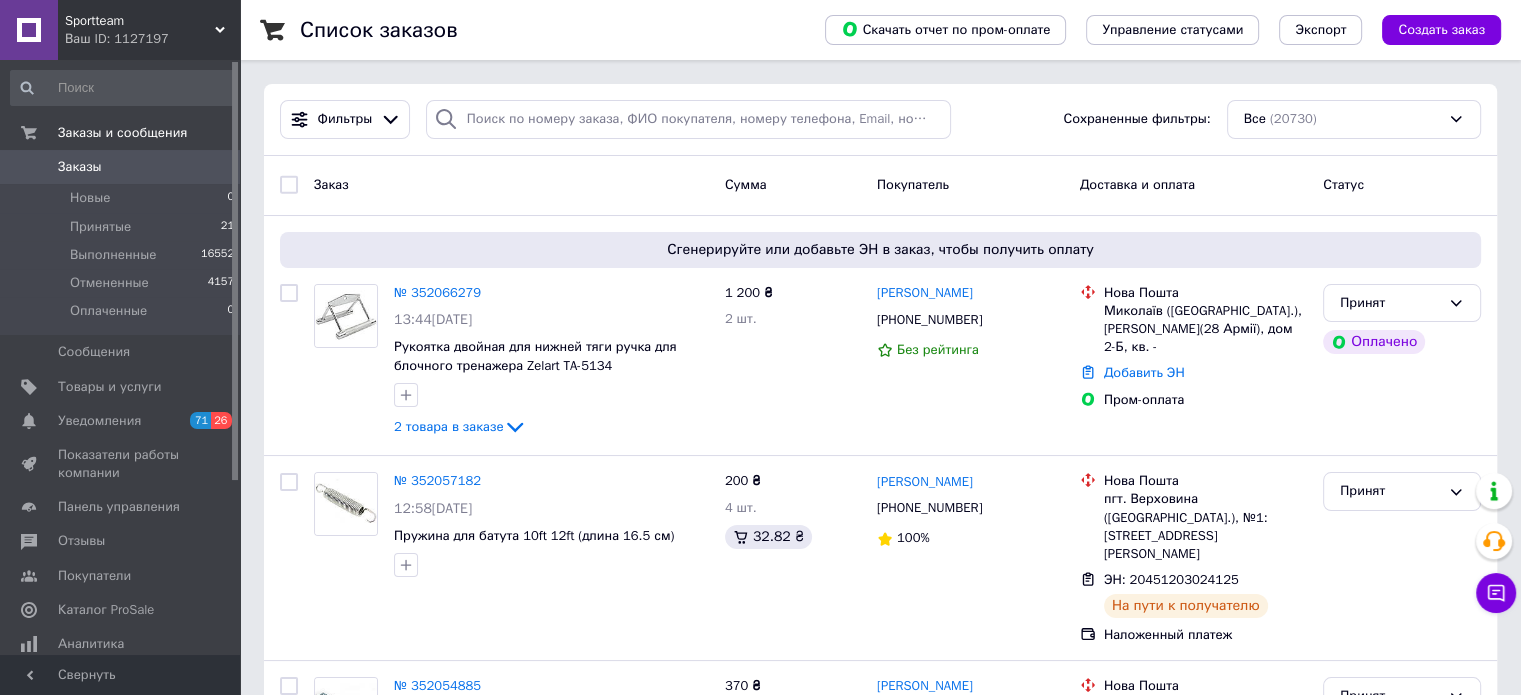 drag, startPoint x: 126, startPoint y: 277, endPoint x: 213, endPoint y: 33, distance: 259.04633 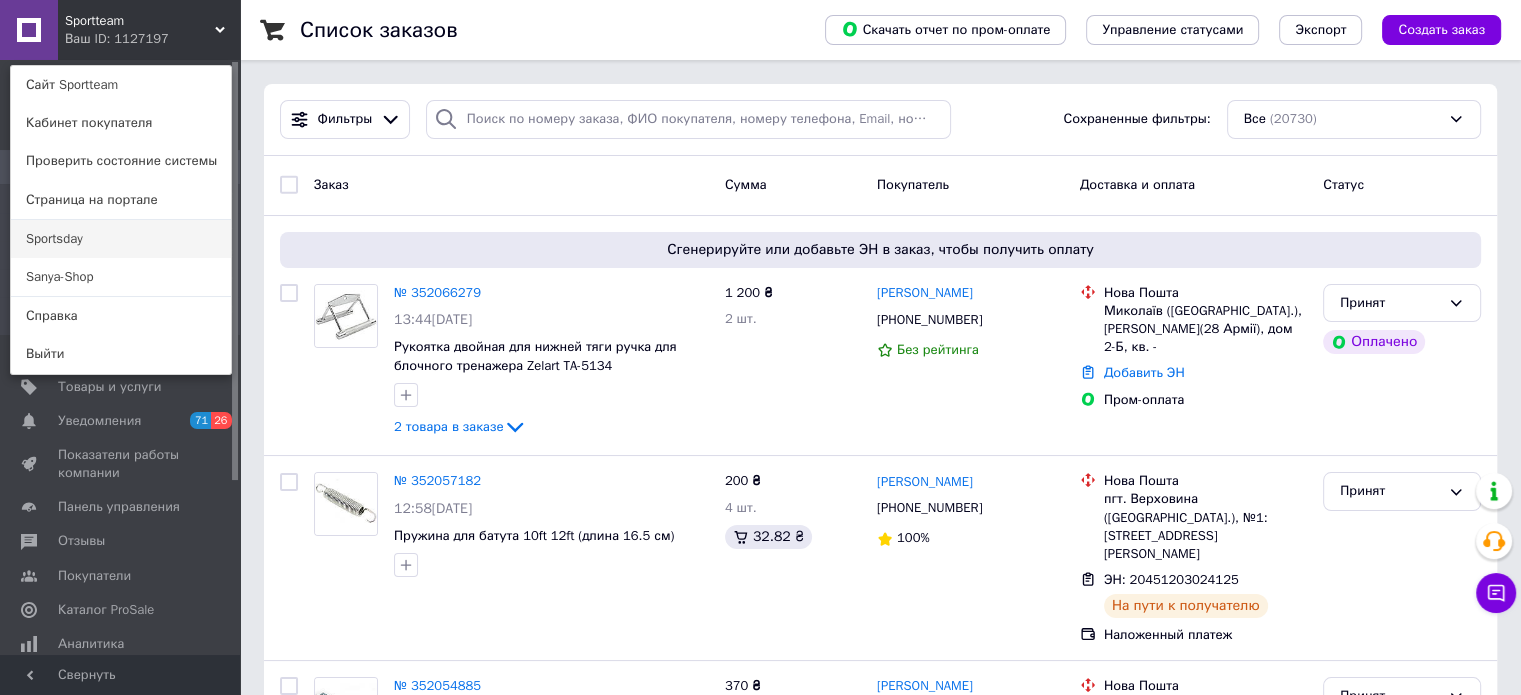 click on "Sportsday" at bounding box center [121, 239] 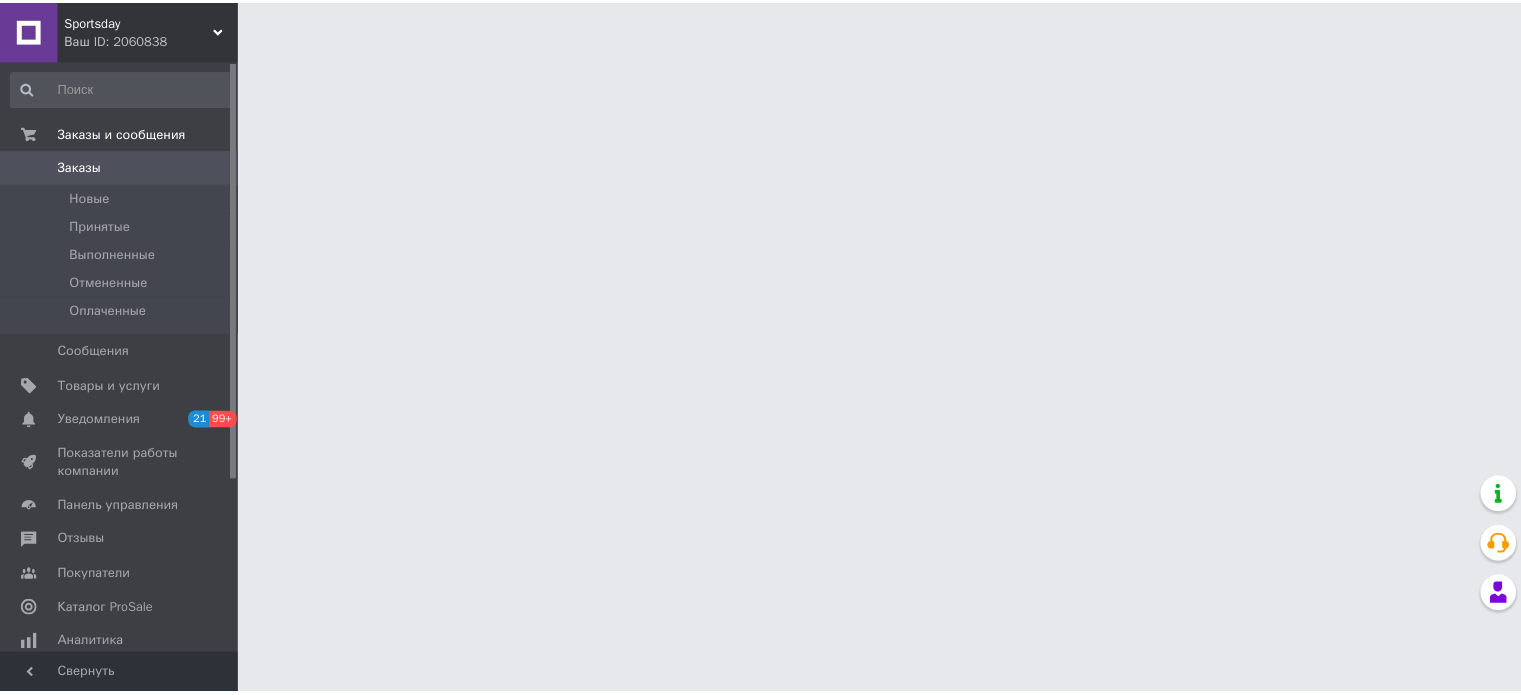 scroll, scrollTop: 0, scrollLeft: 0, axis: both 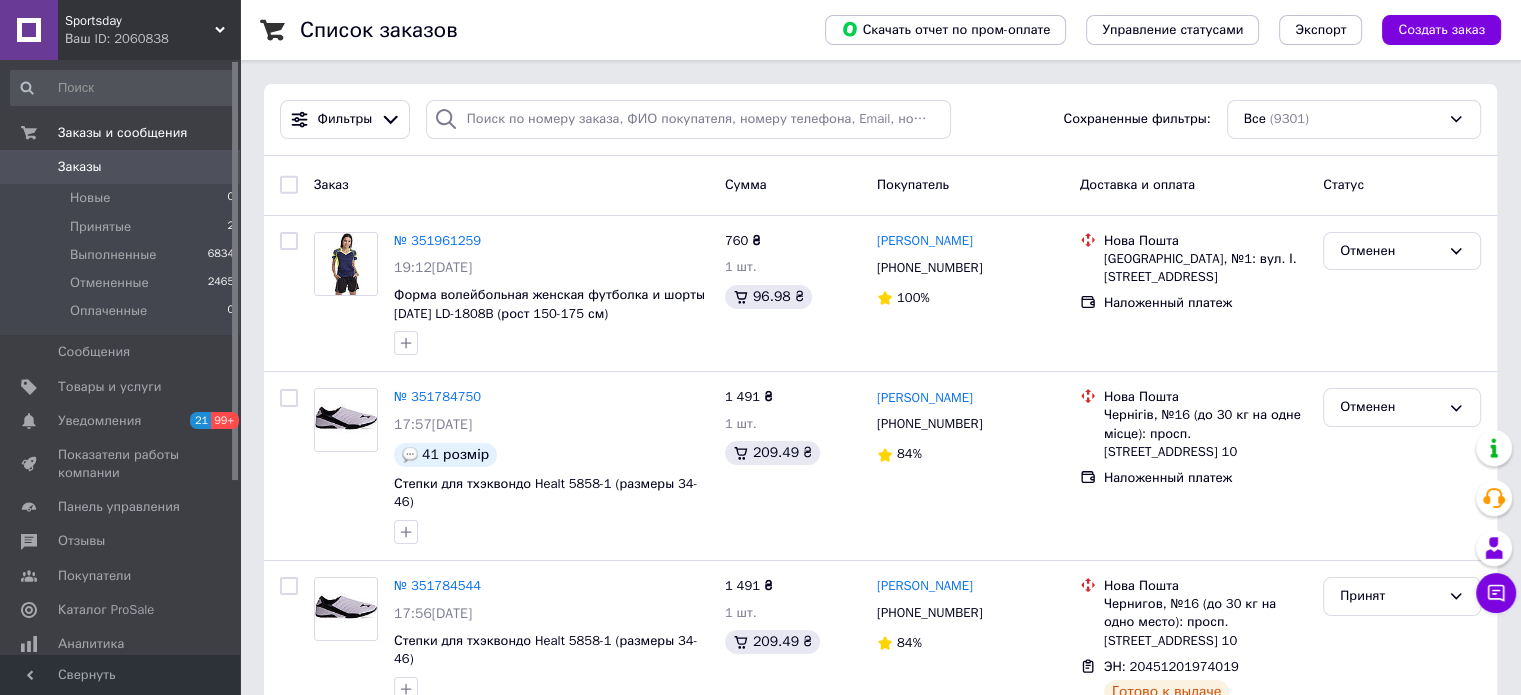 click on "Sportsday Ваш ID: 2060838" at bounding box center [149, 30] 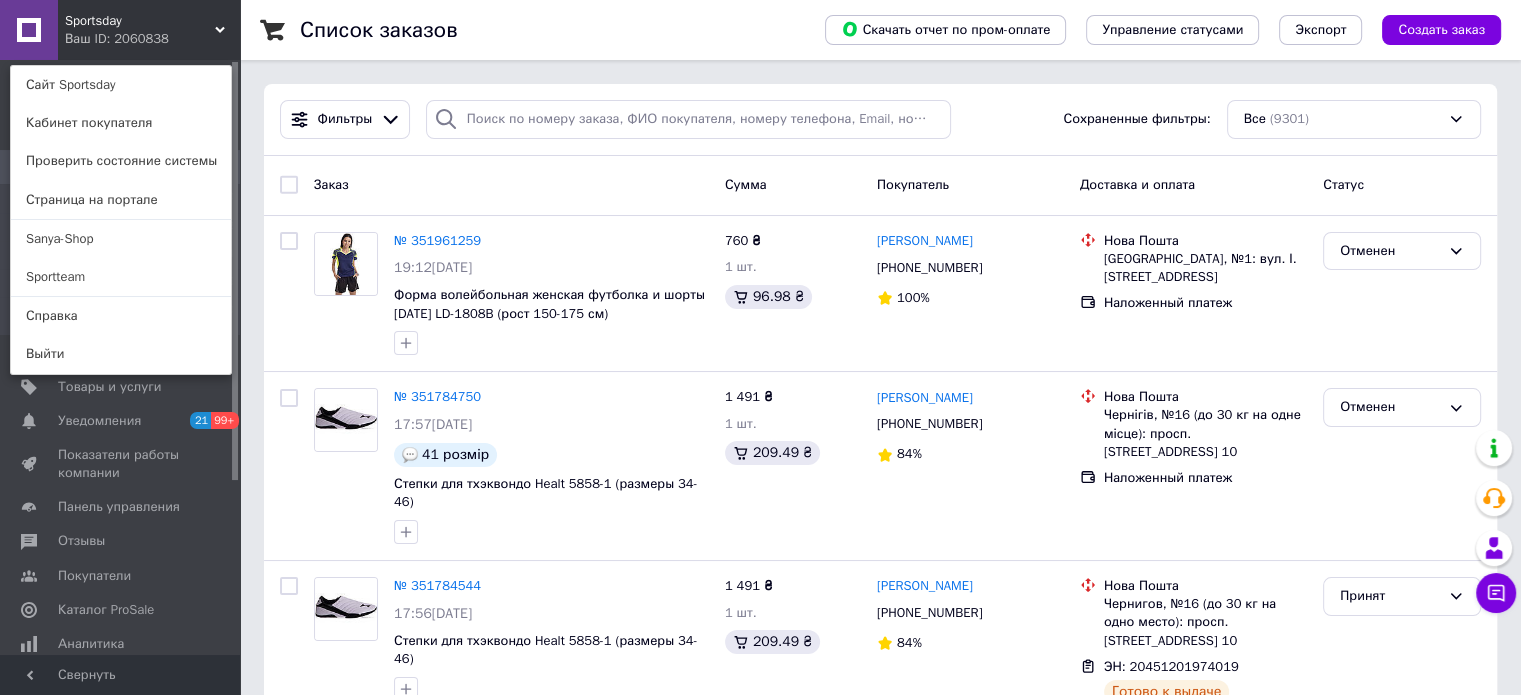 click on "Sanya-Shop" at bounding box center [121, 239] 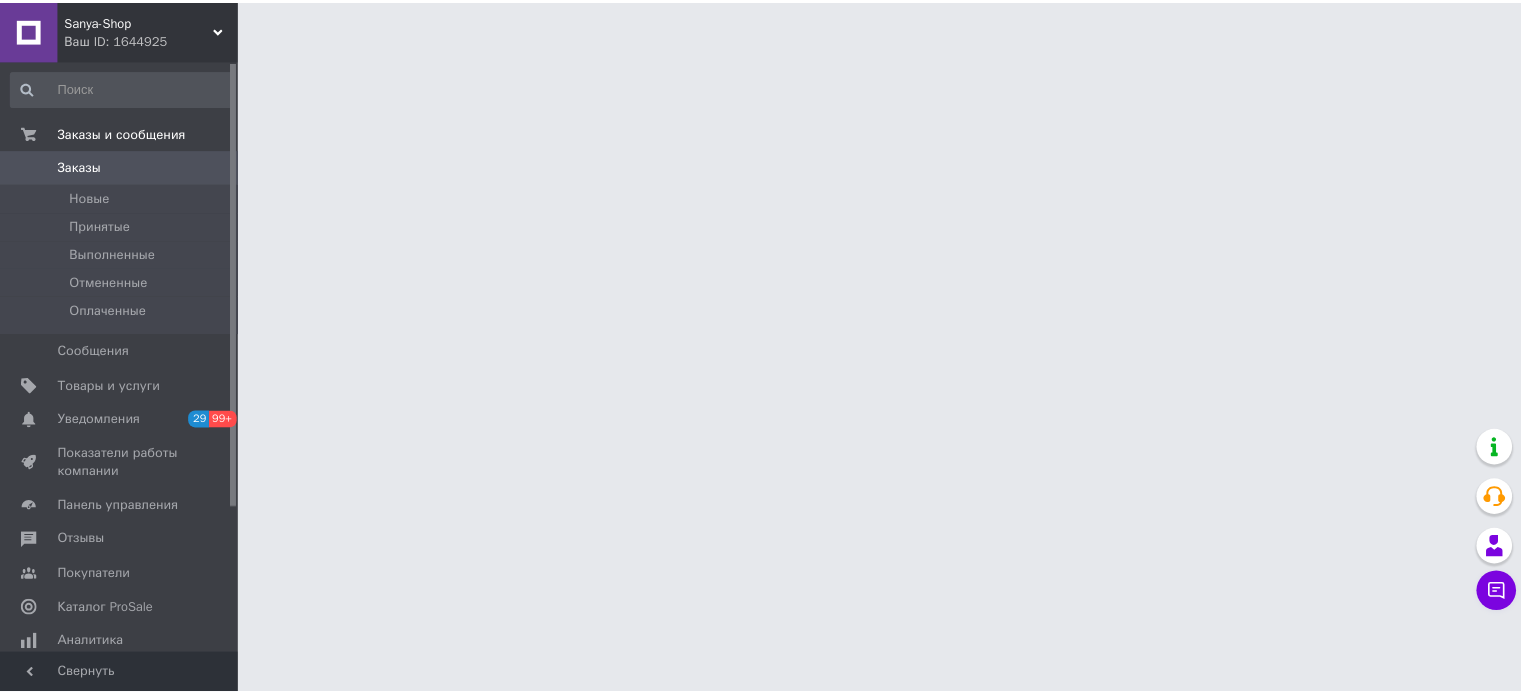 scroll, scrollTop: 0, scrollLeft: 0, axis: both 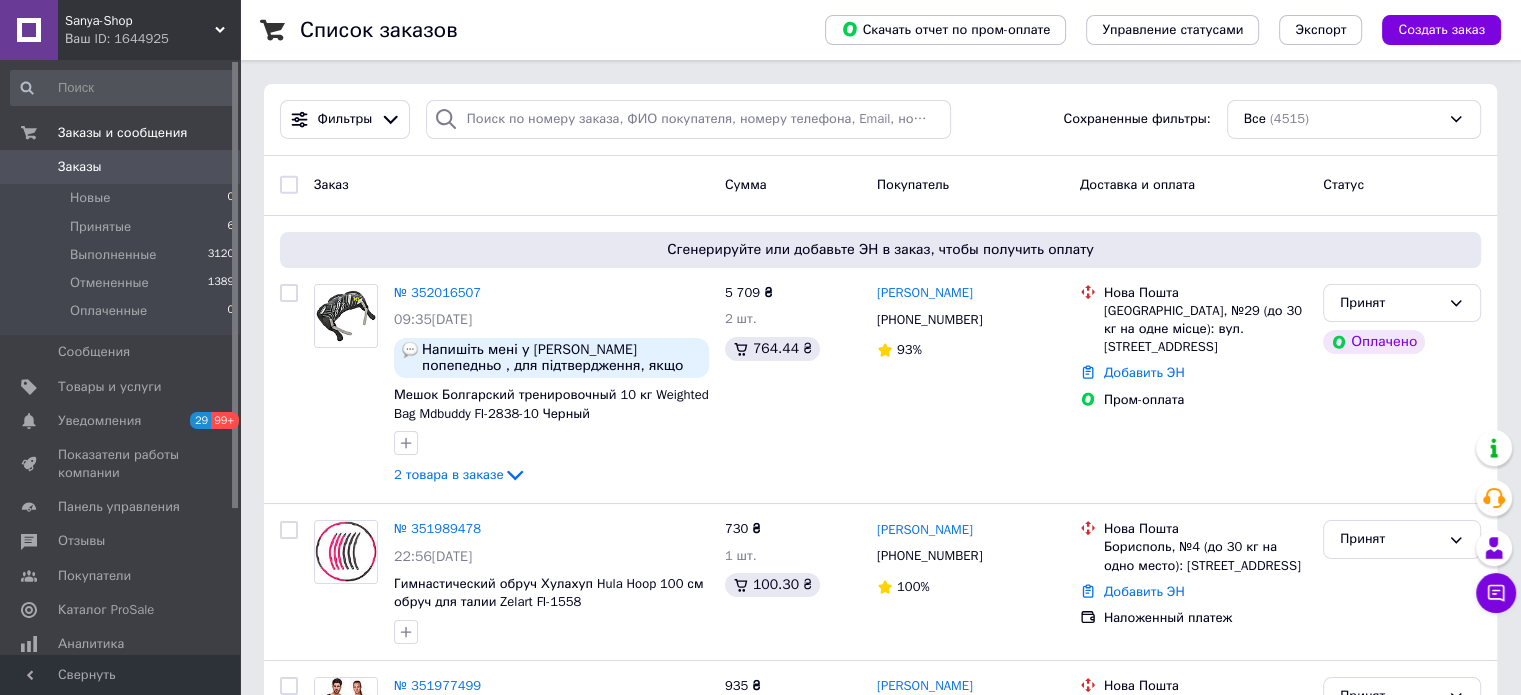 click on "Sanya-Shop Ваш ID: 1644925" at bounding box center (149, 30) 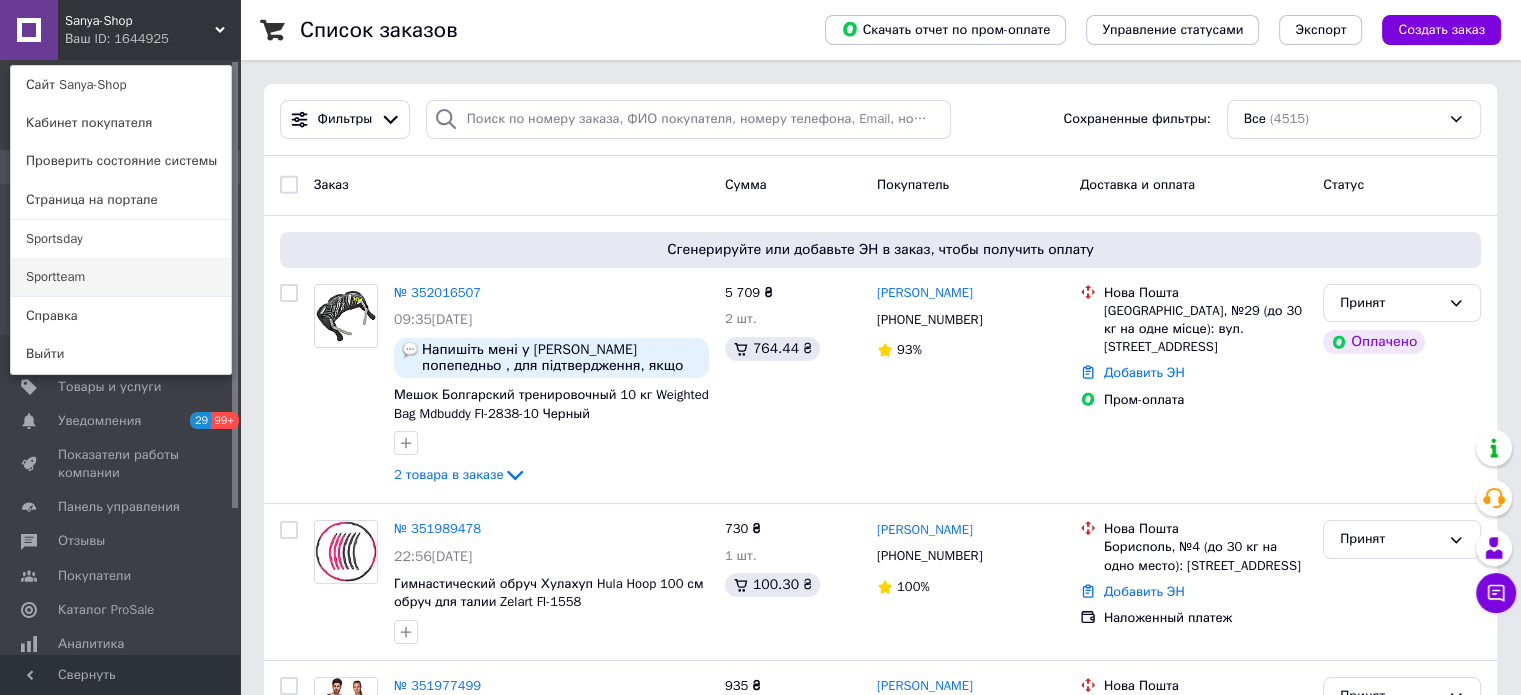 click on "Sportteam" at bounding box center (121, 277) 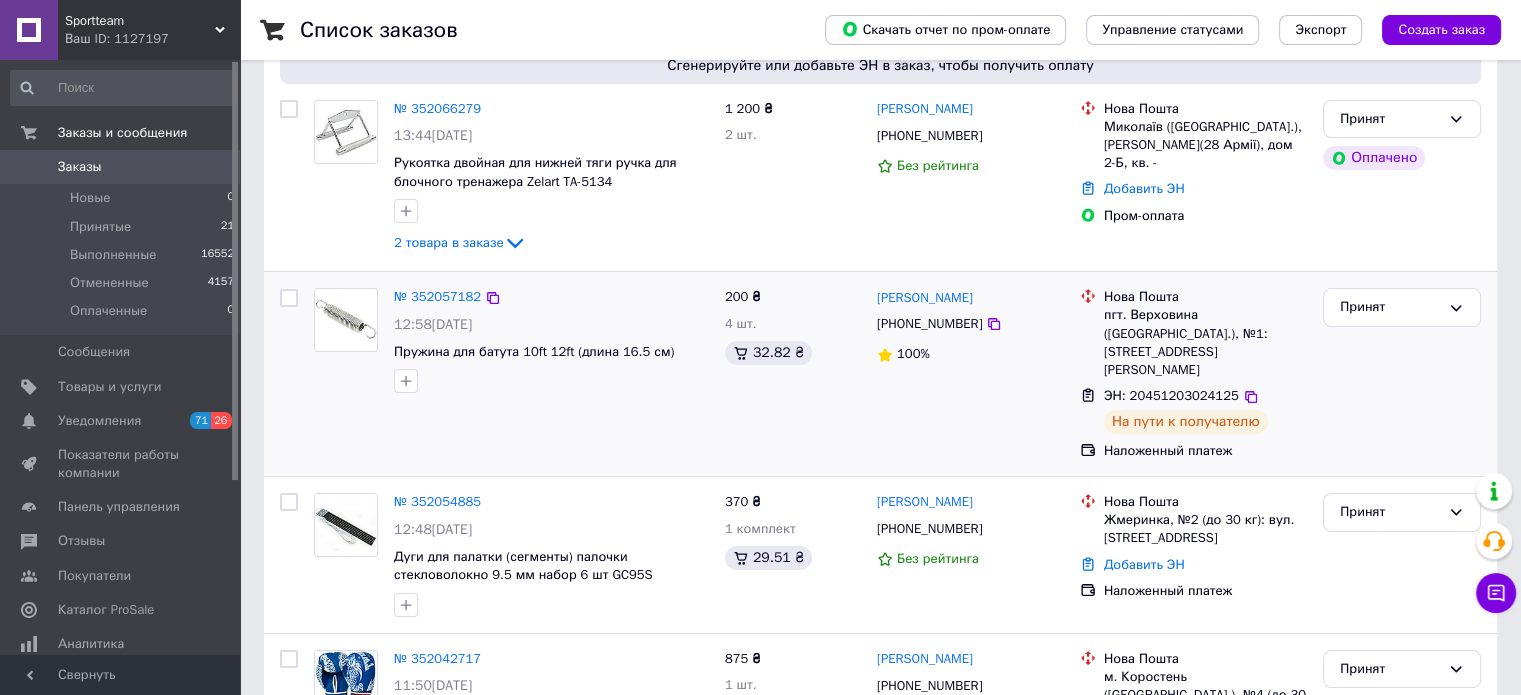 scroll, scrollTop: 300, scrollLeft: 0, axis: vertical 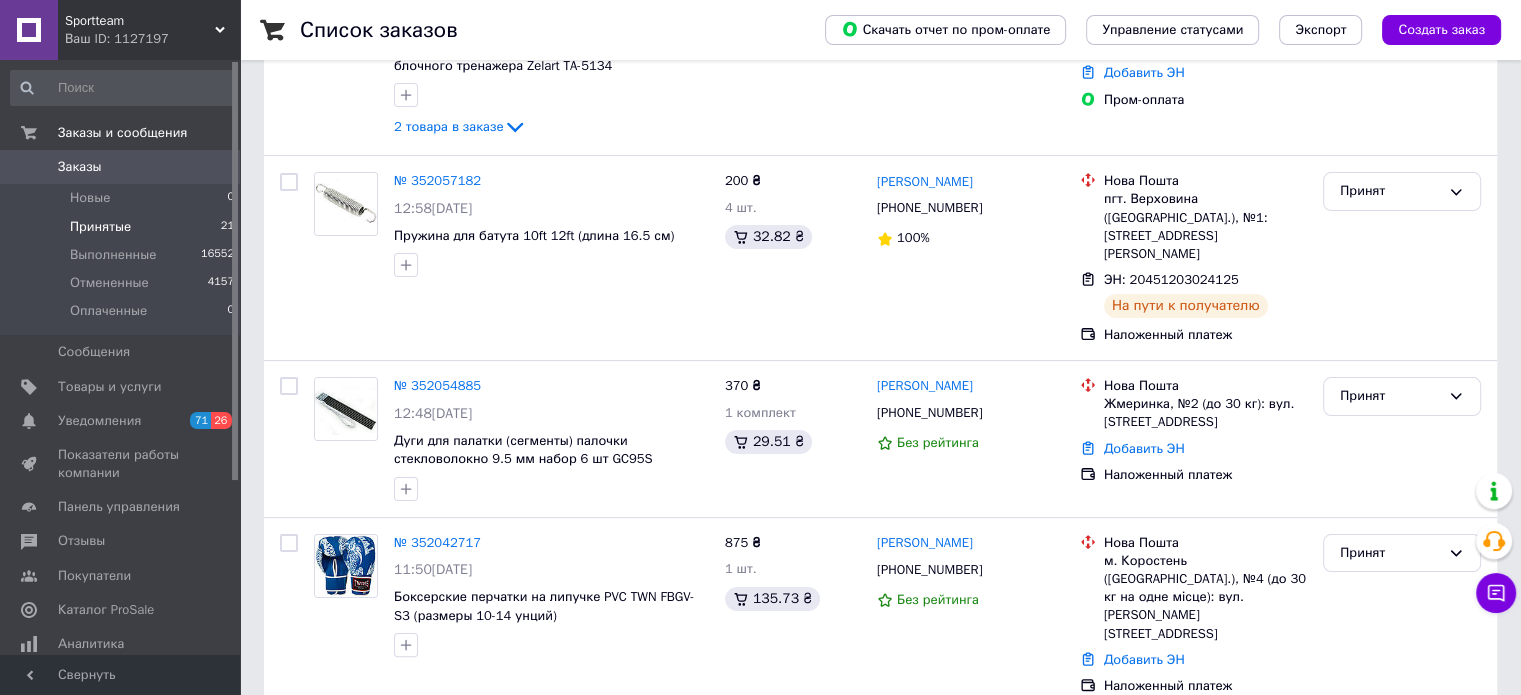 click on "Принятые 21" at bounding box center (123, 227) 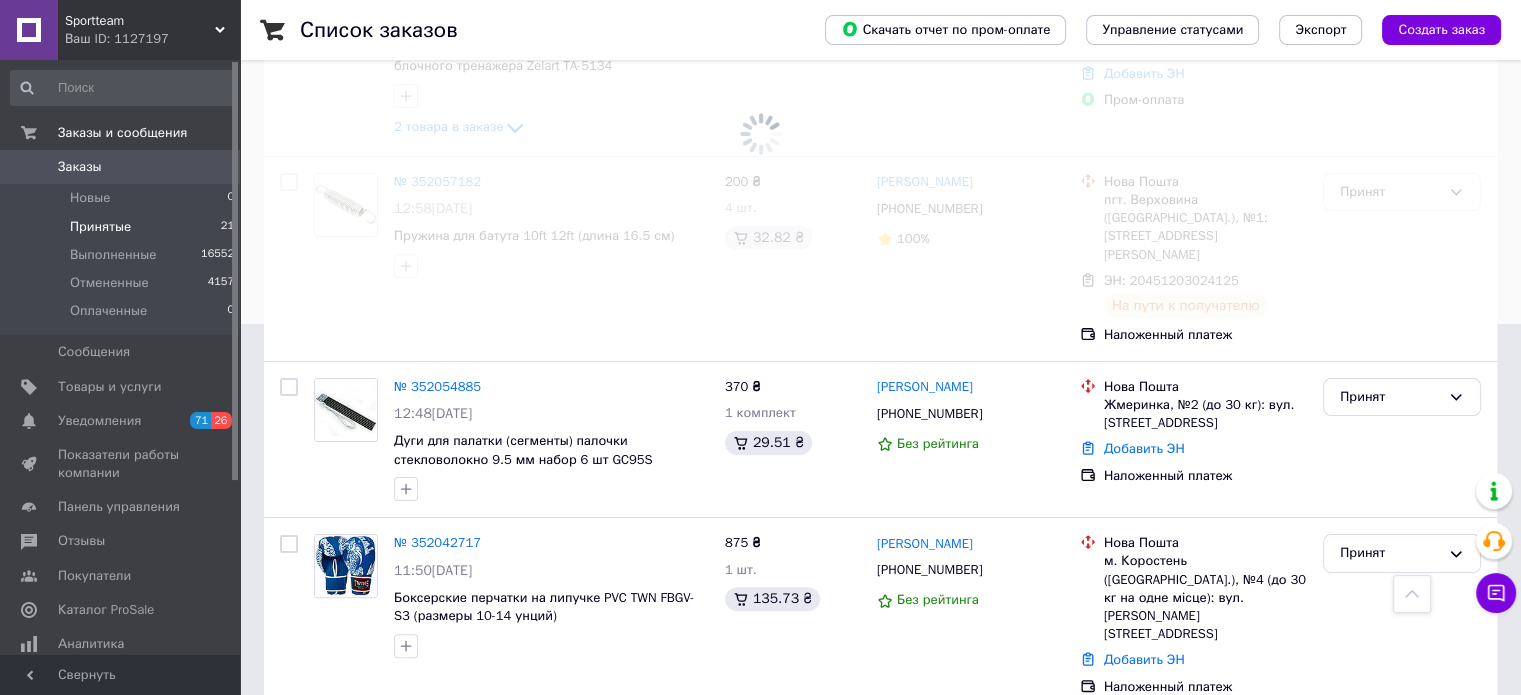 scroll, scrollTop: 0, scrollLeft: 0, axis: both 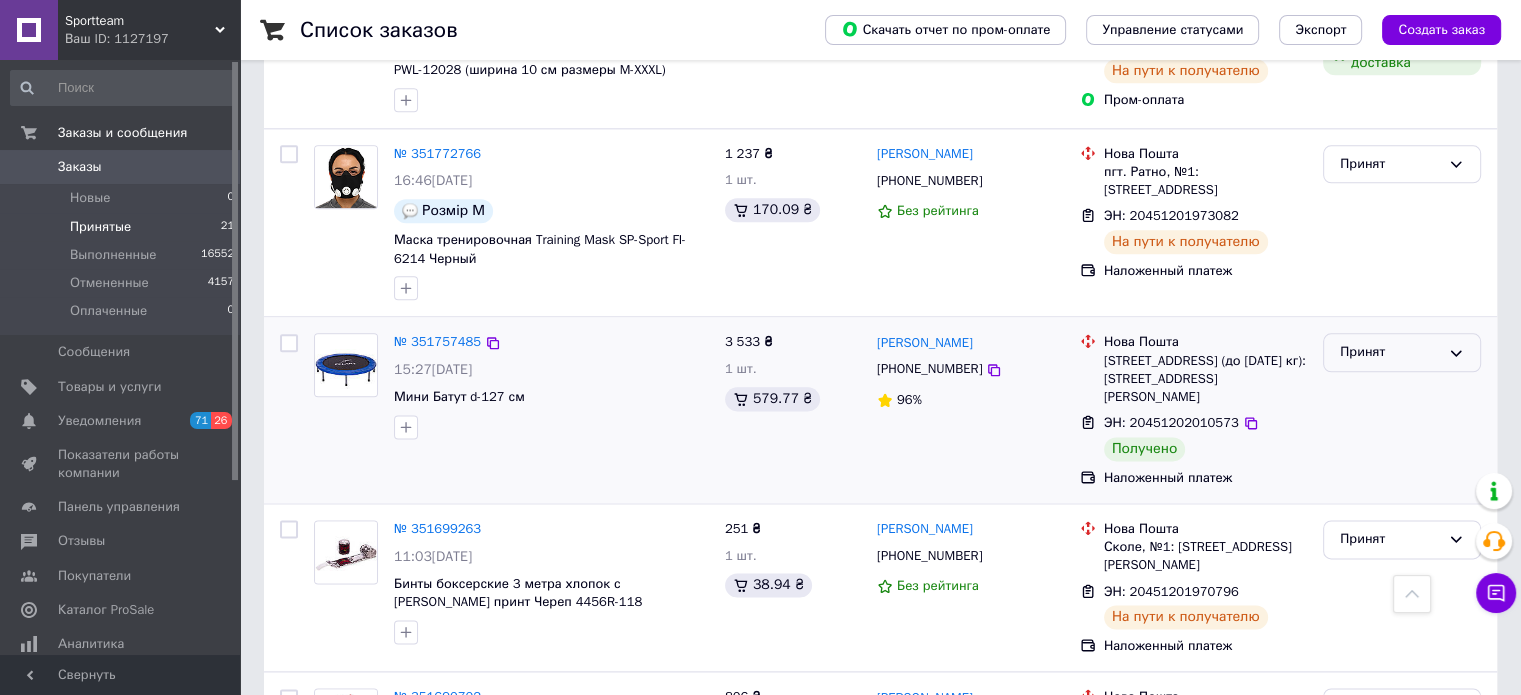click on "Принят" at bounding box center (1390, 352) 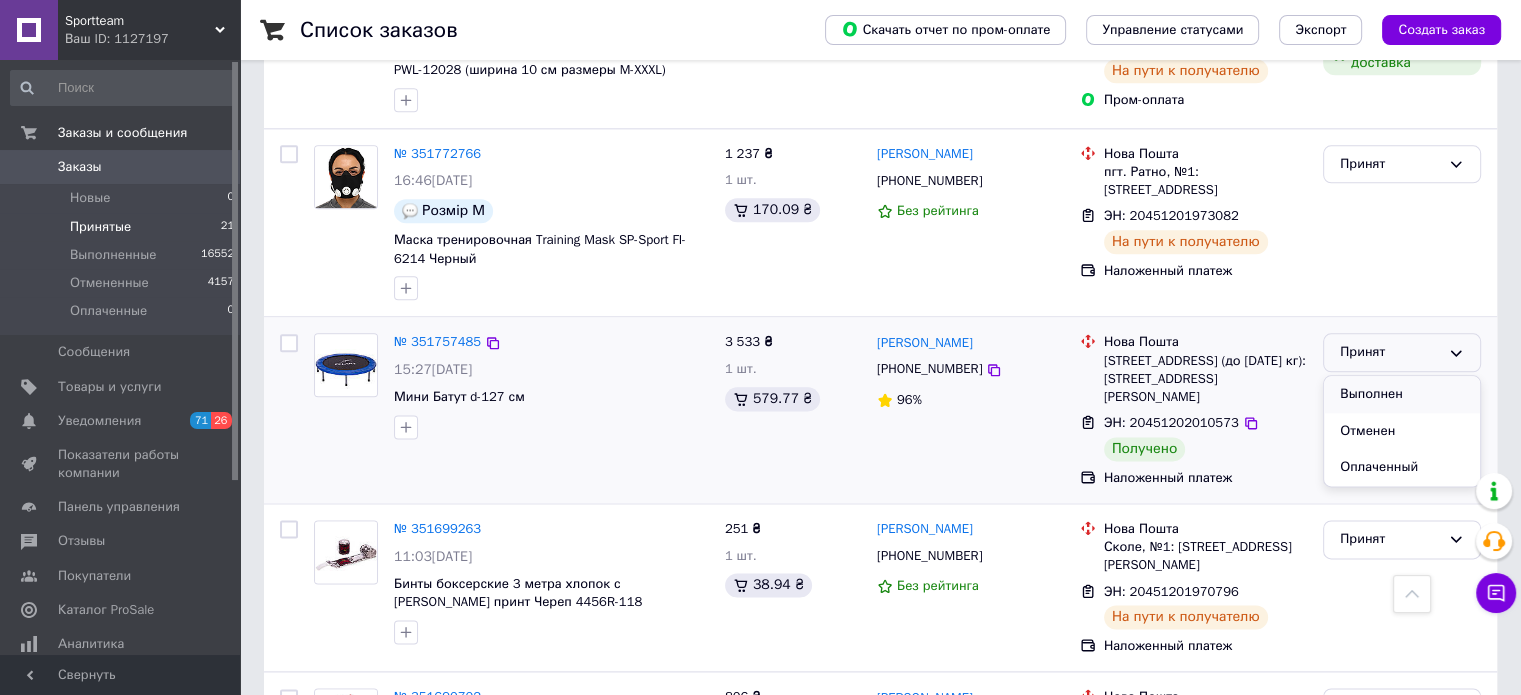 click on "Выполнен" at bounding box center (1402, 394) 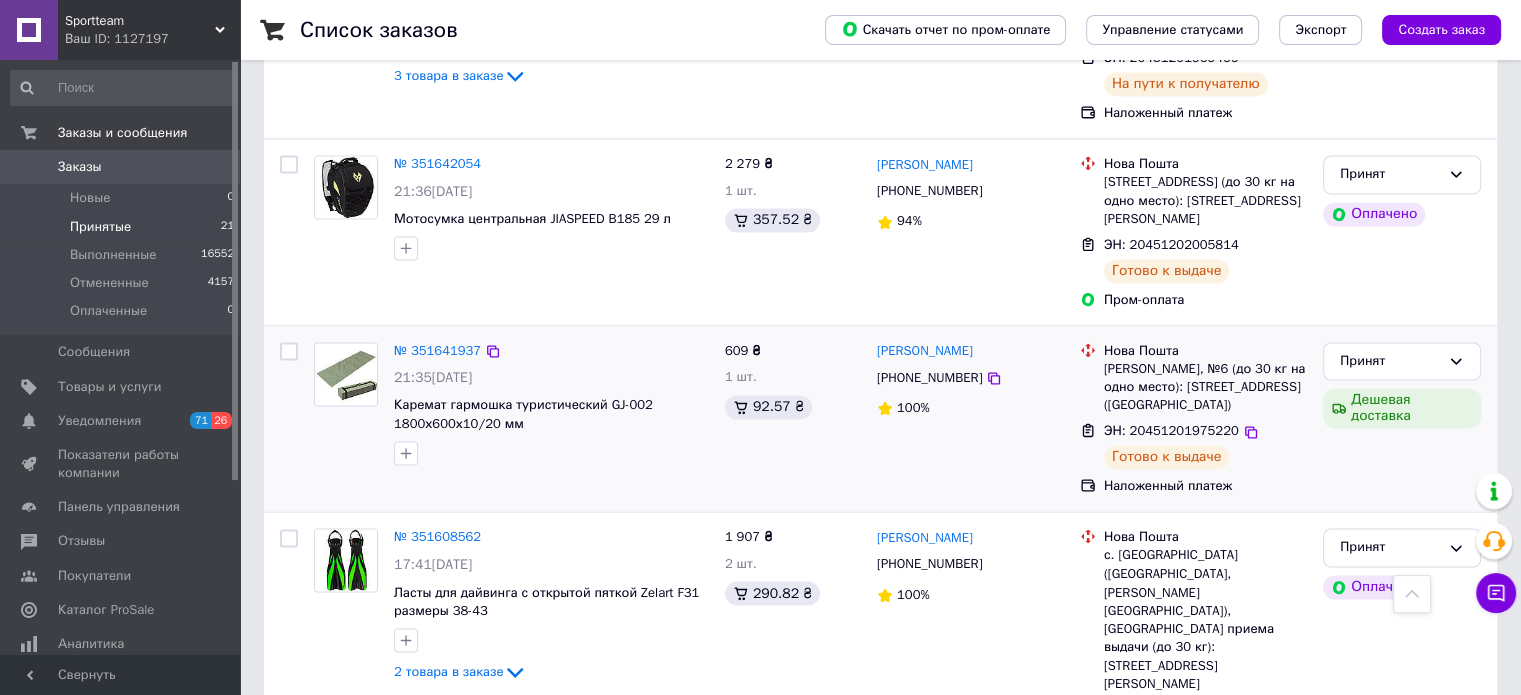 scroll, scrollTop: 3552, scrollLeft: 0, axis: vertical 